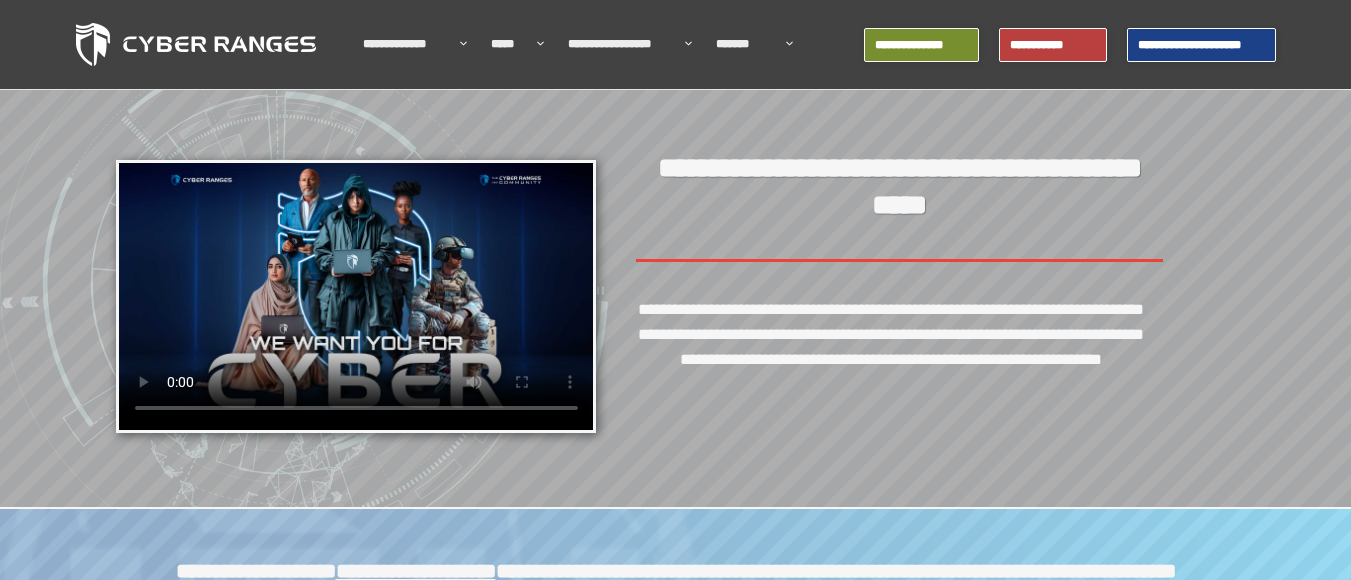 scroll, scrollTop: 0, scrollLeft: 0, axis: both 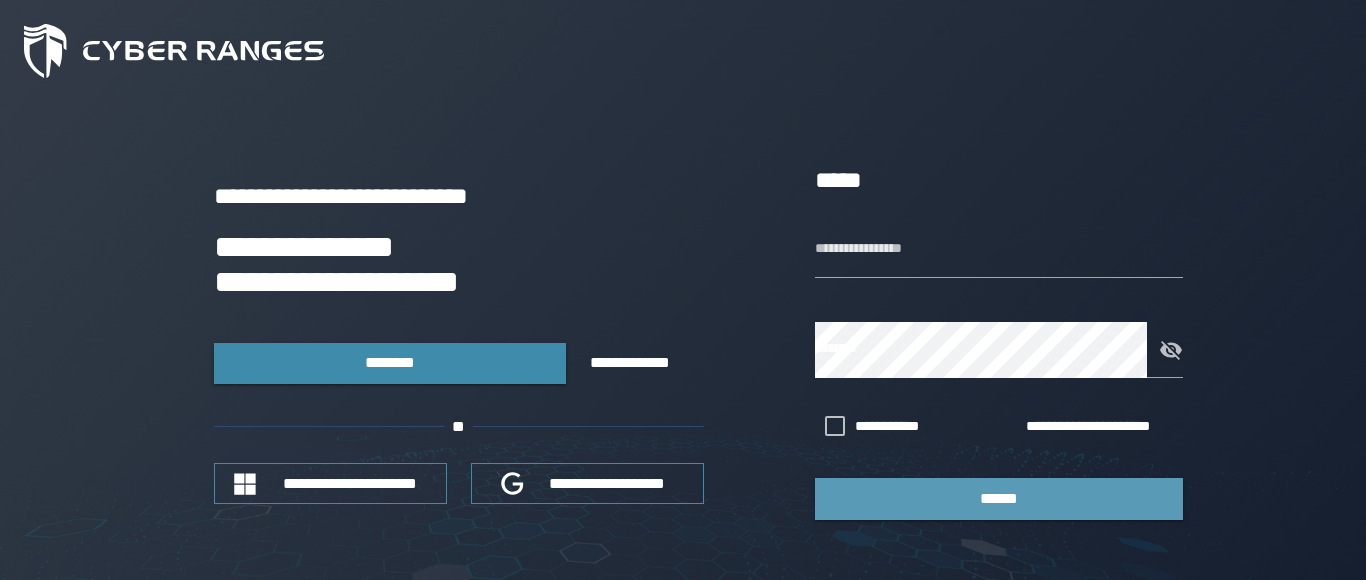 type on "******" 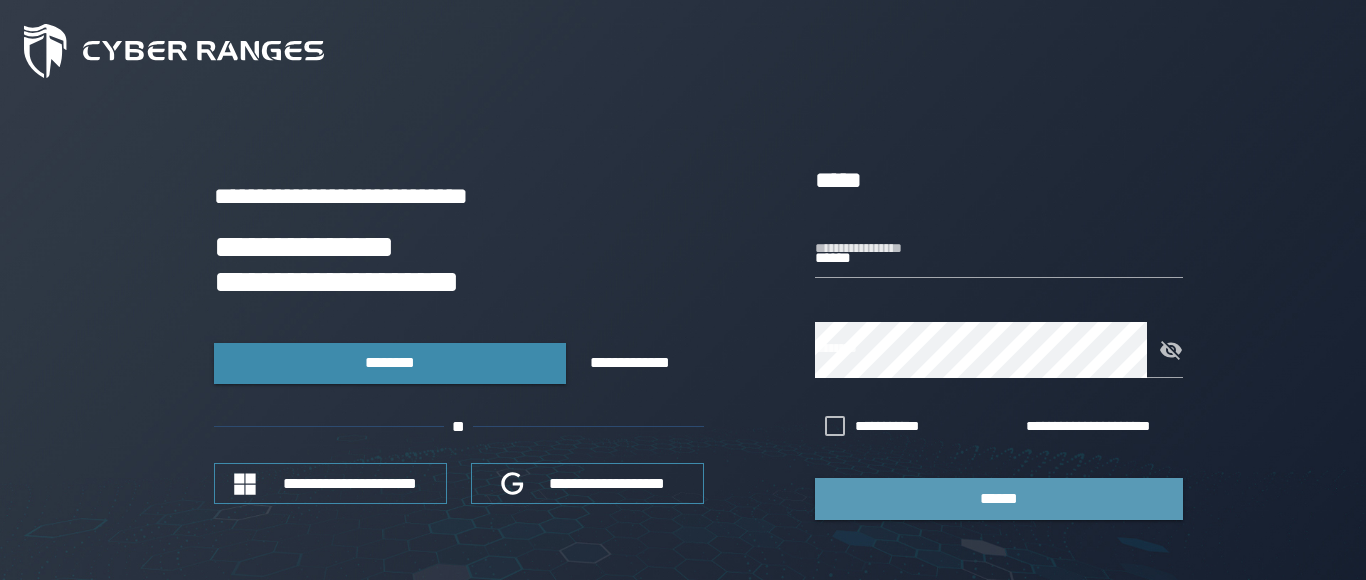 click on "******" at bounding box center [999, 498] 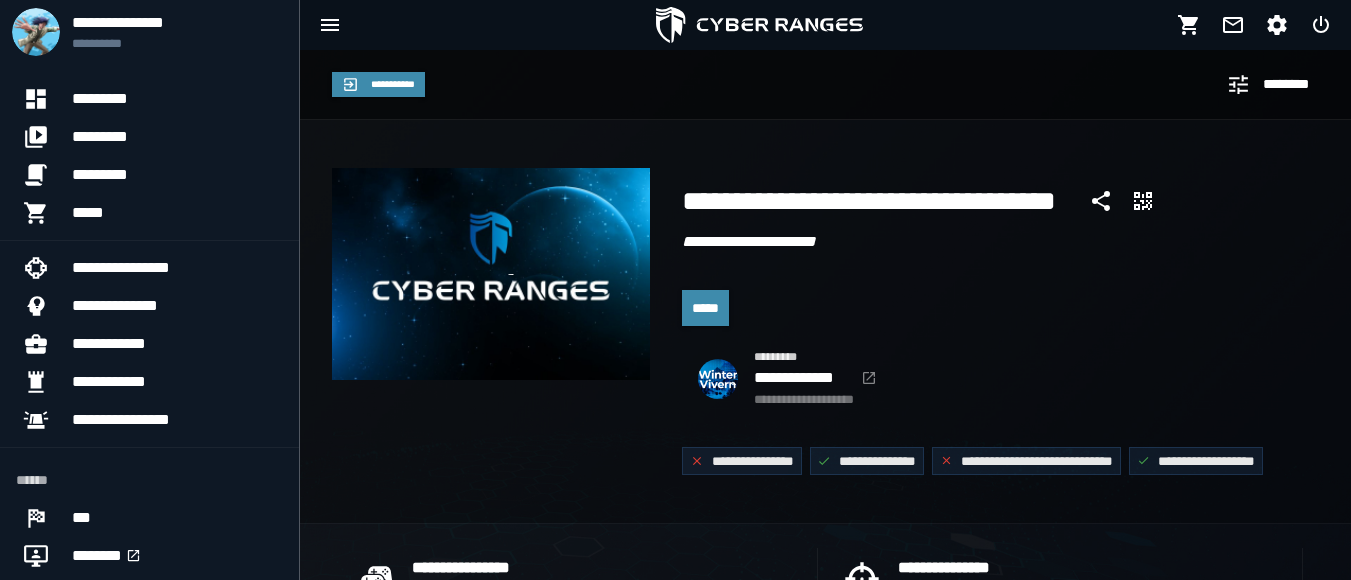 scroll, scrollTop: 0, scrollLeft: 0, axis: both 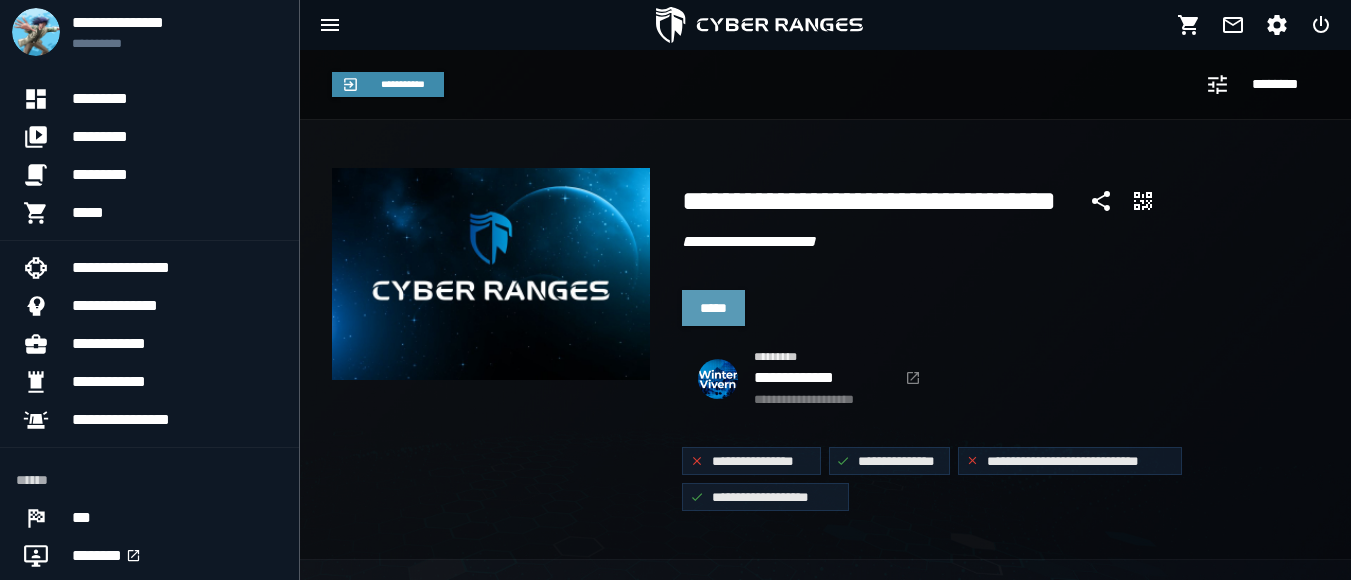 click on "*****" at bounding box center [713, 308] 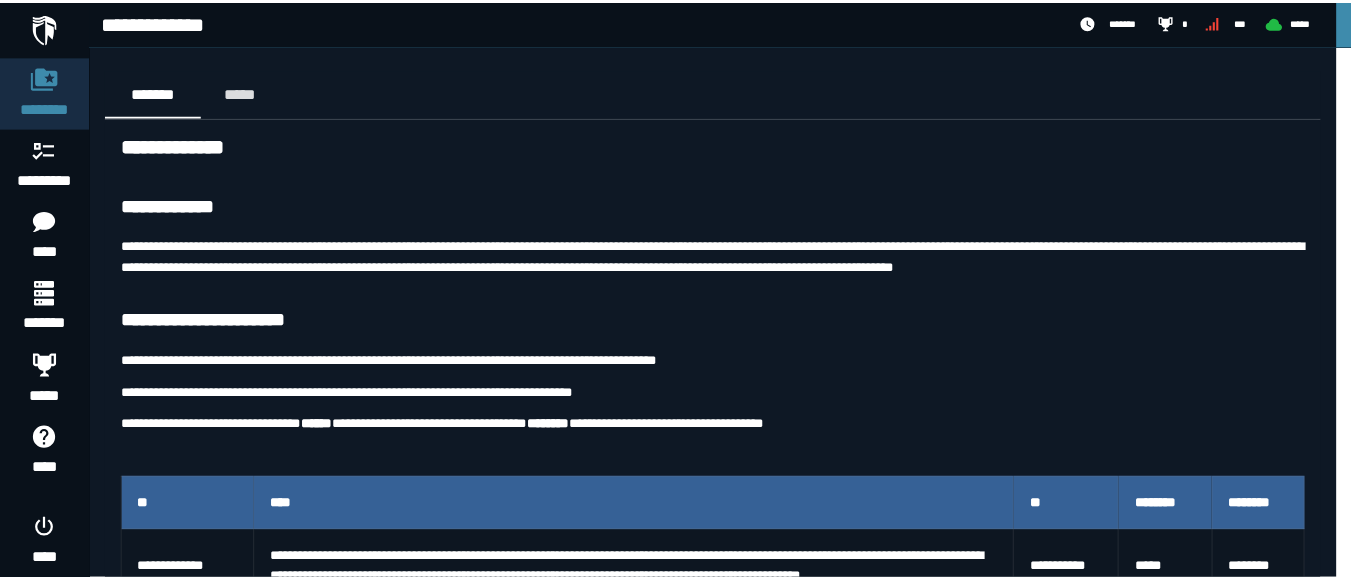 scroll, scrollTop: 360, scrollLeft: 0, axis: vertical 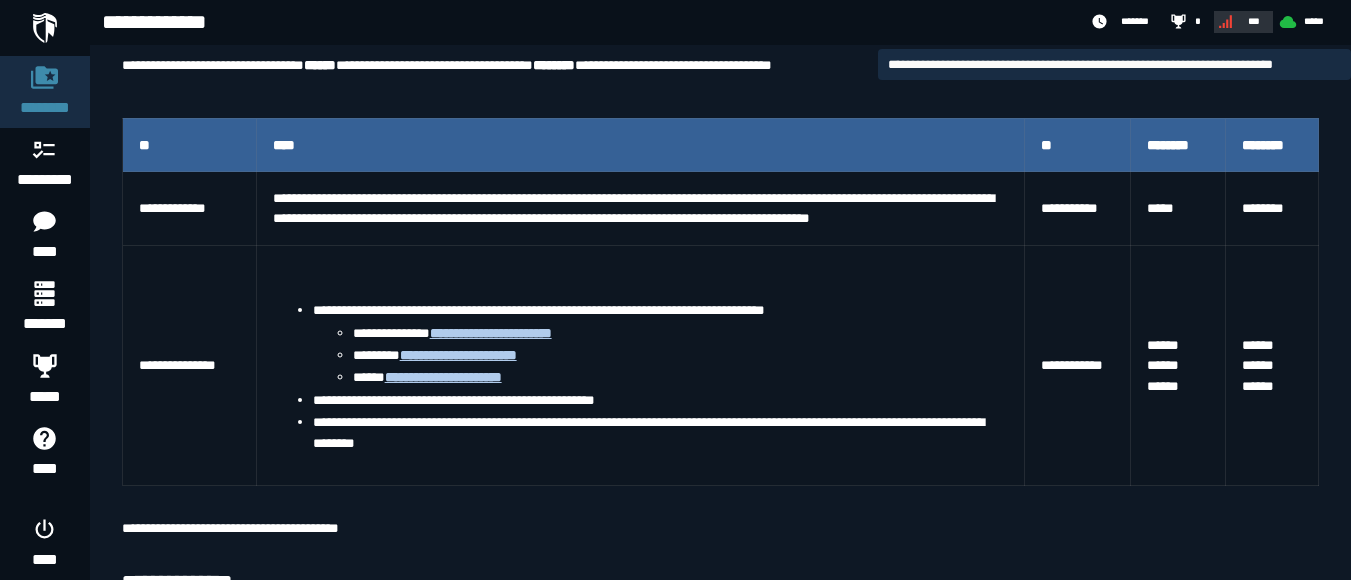 click on "***" at bounding box center (1241, 22) 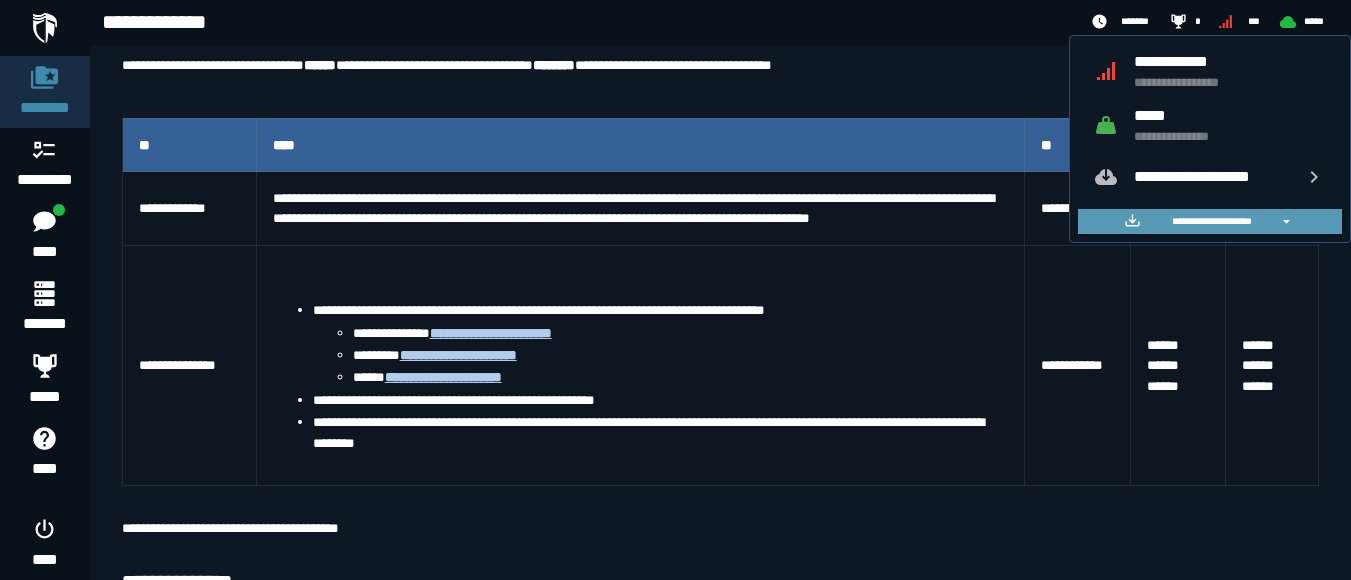 click 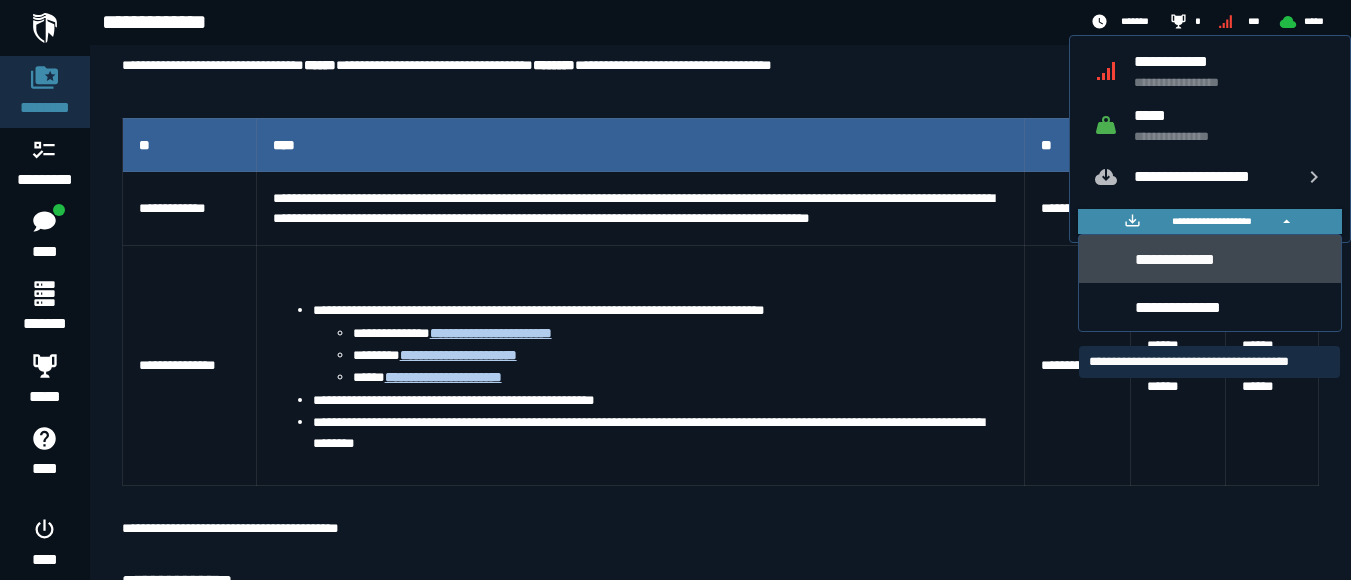 click on "**********" at bounding box center (1230, 259) 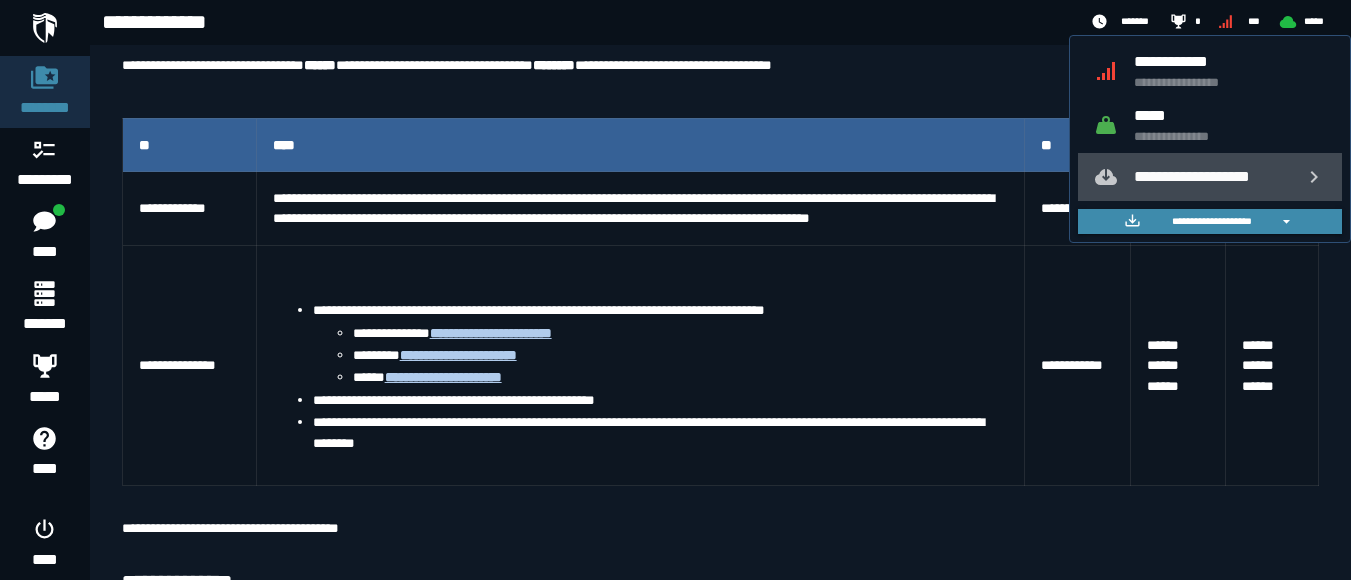 click on "**********" 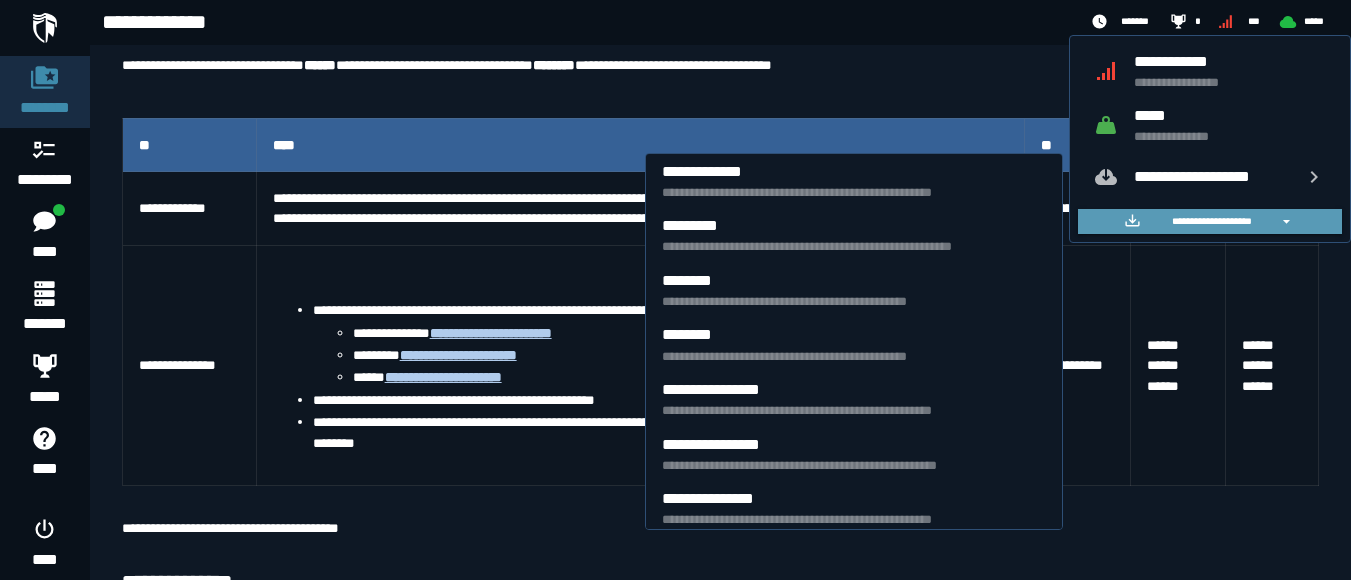 click on "**********" at bounding box center [1211, 221] 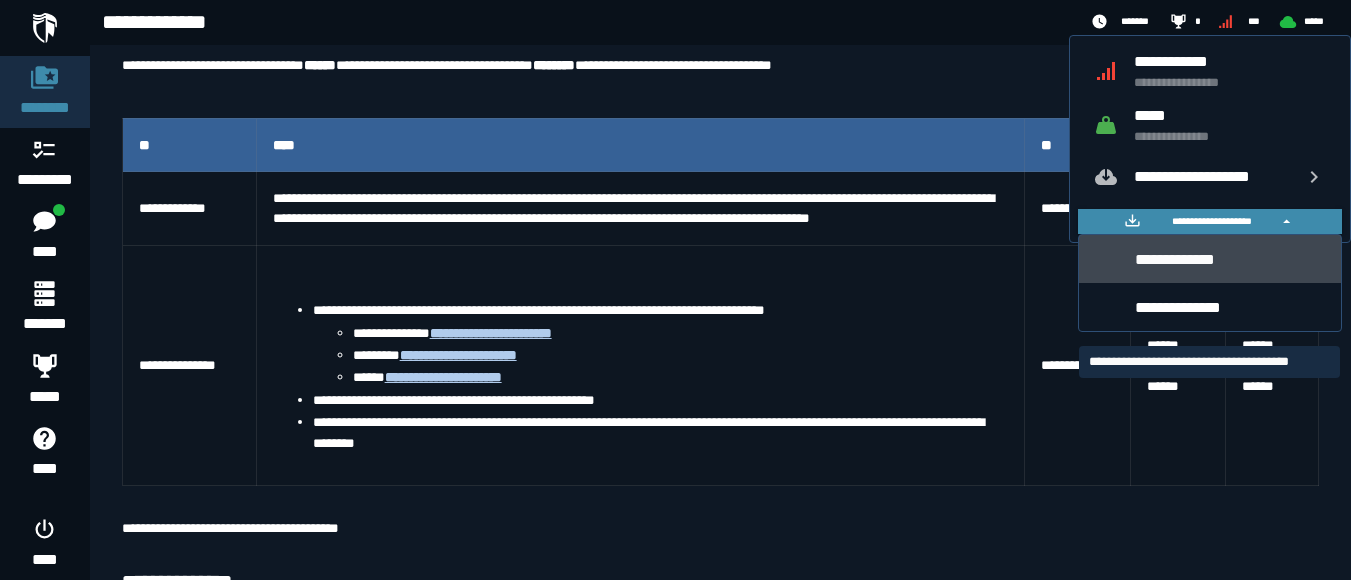 click on "**********" at bounding box center (1230, 259) 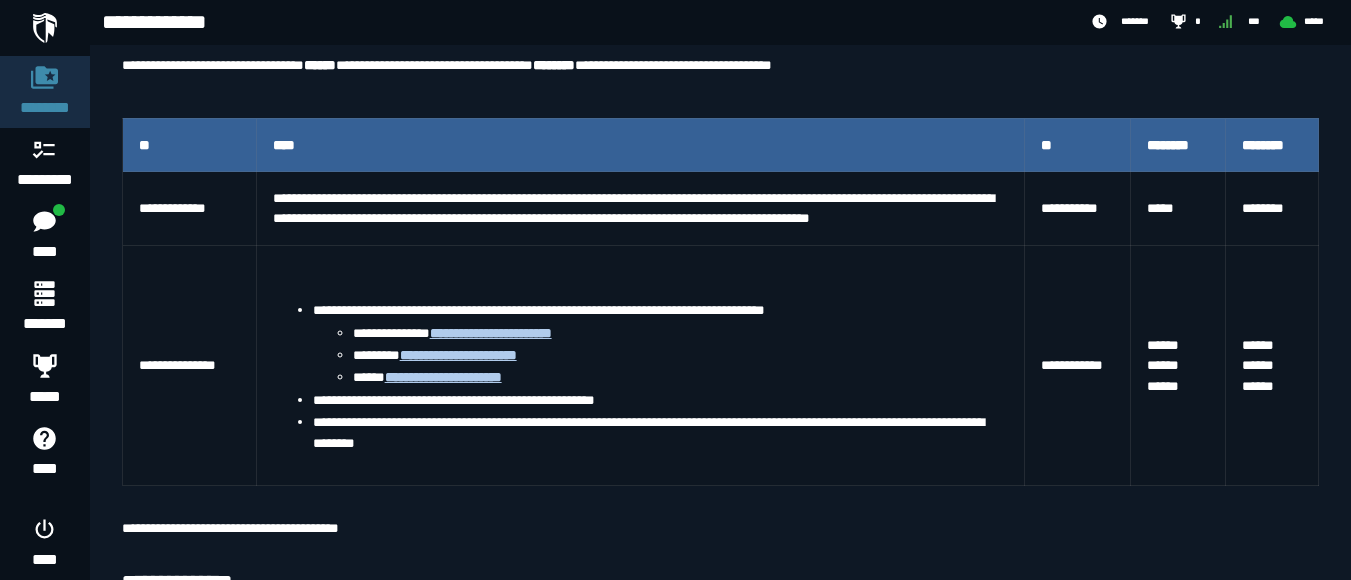 click on "**********" at bounding box center [587, 23] 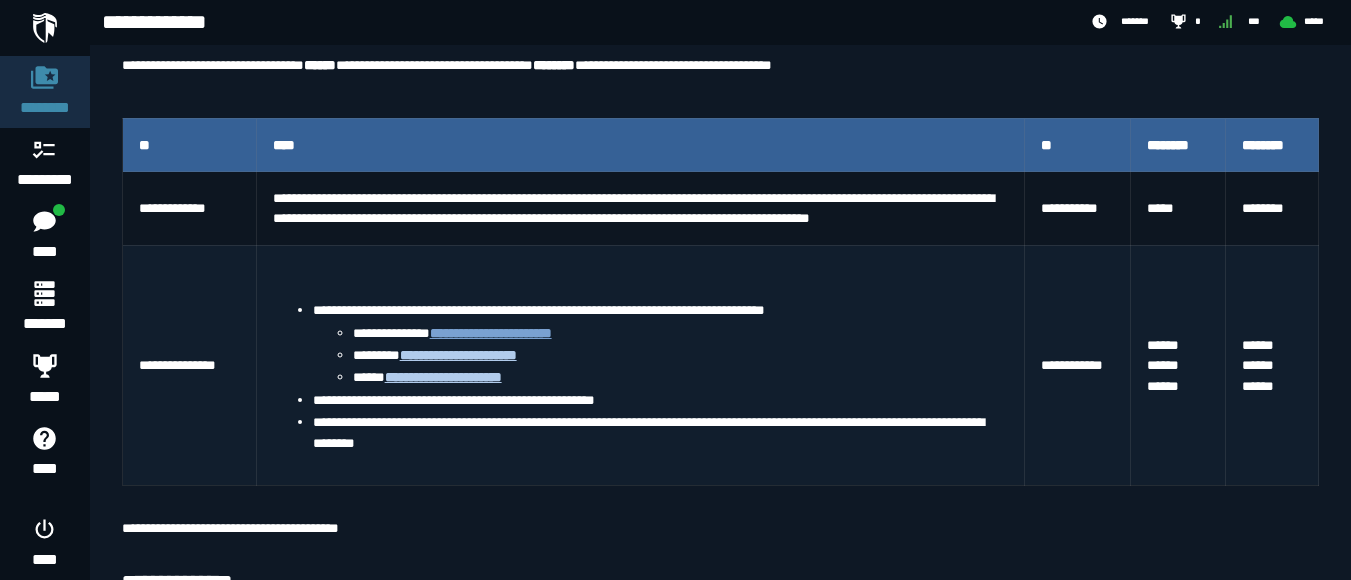click on "**********" at bounding box center [491, 333] 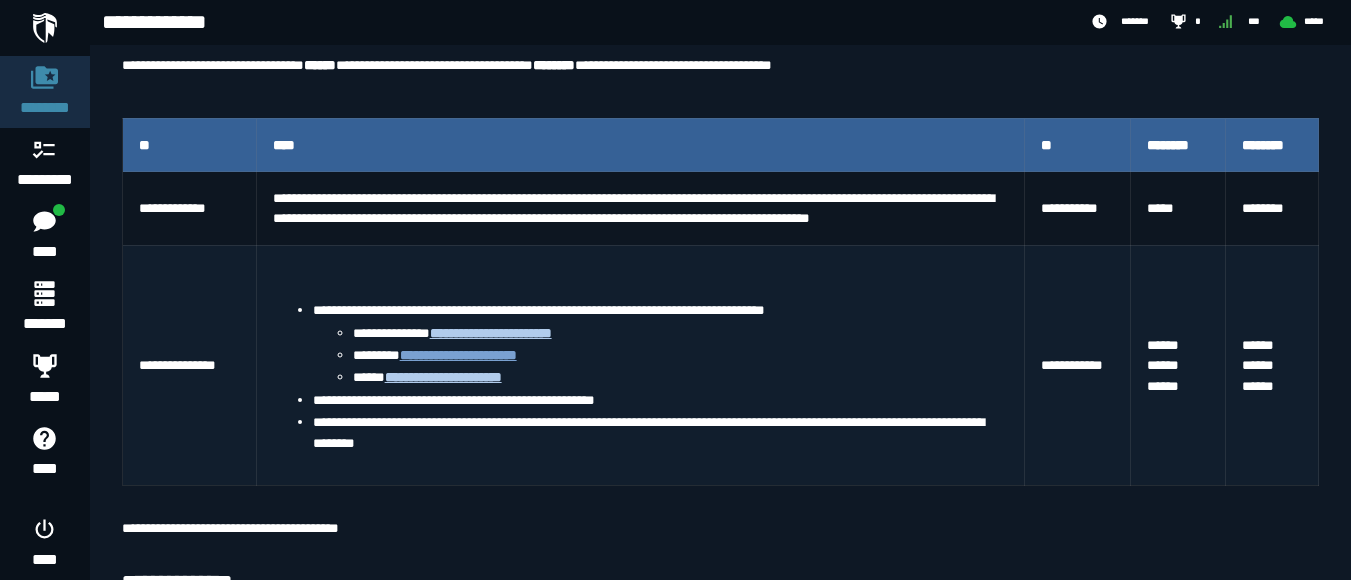 click on "**********" at bounding box center [458, 355] 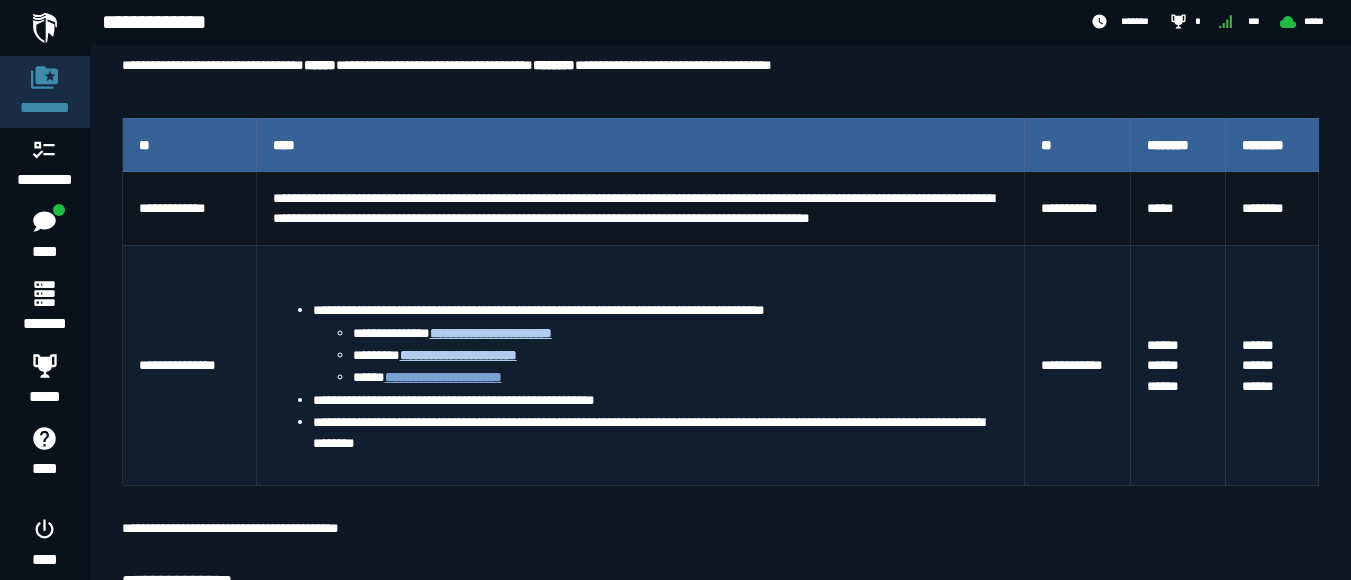 click on "**********" at bounding box center (443, 377) 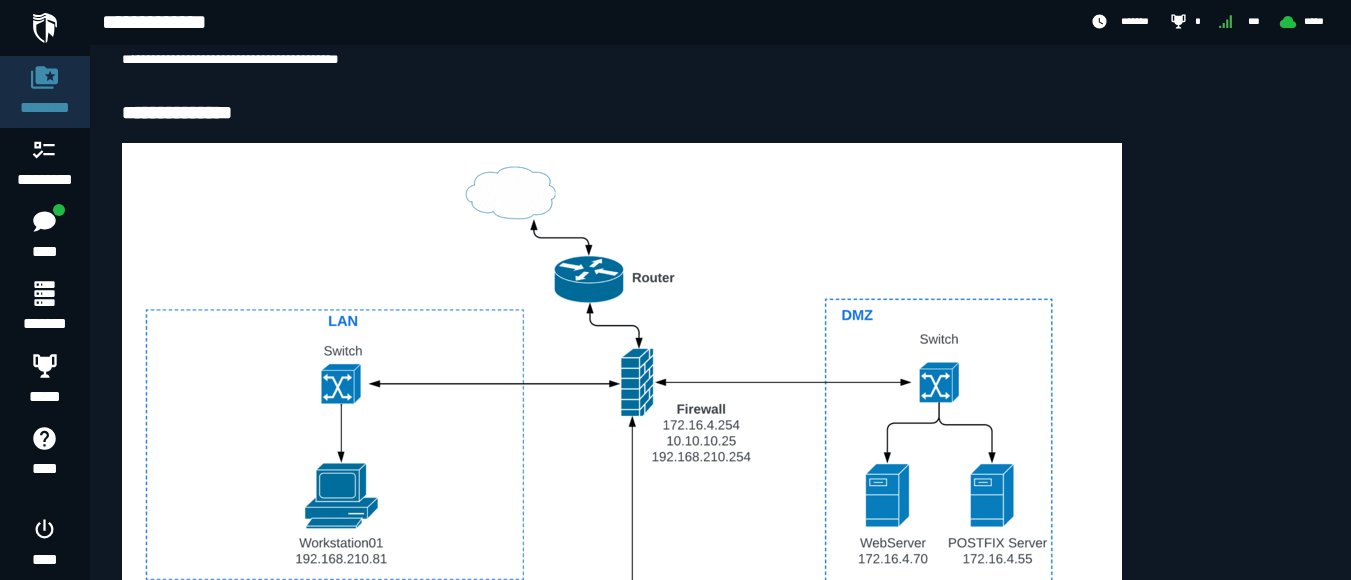 scroll, scrollTop: 960, scrollLeft: 0, axis: vertical 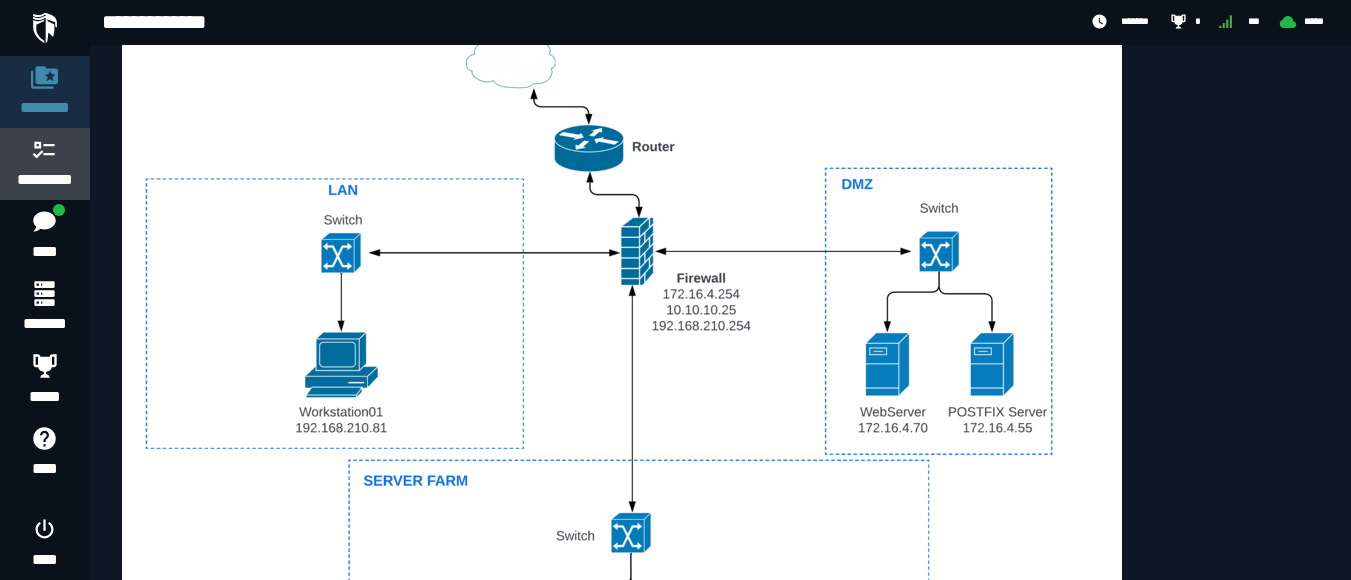 click on "*********" at bounding box center (45, 180) 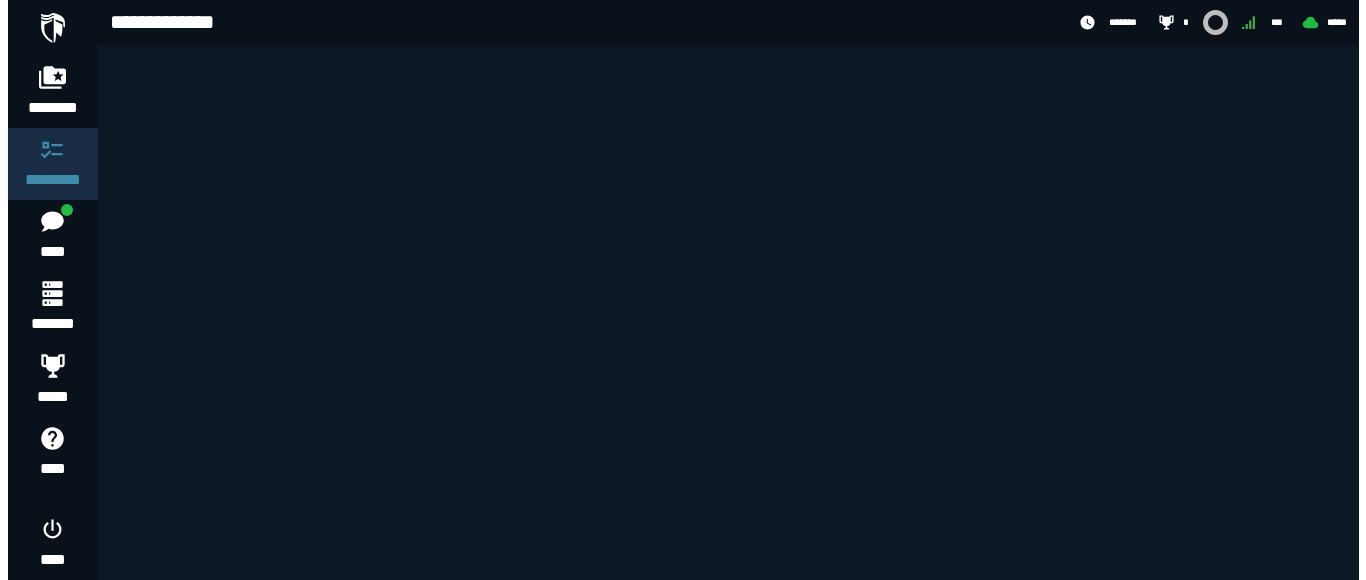 scroll, scrollTop: 0, scrollLeft: 0, axis: both 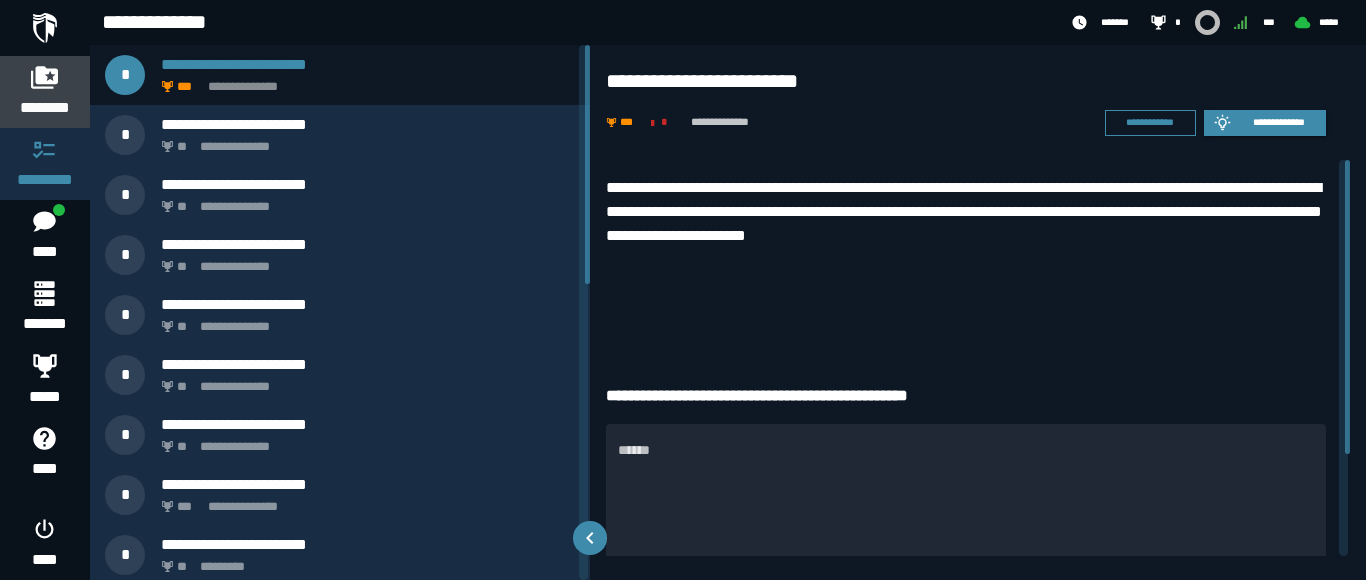 click on "********" at bounding box center (45, 108) 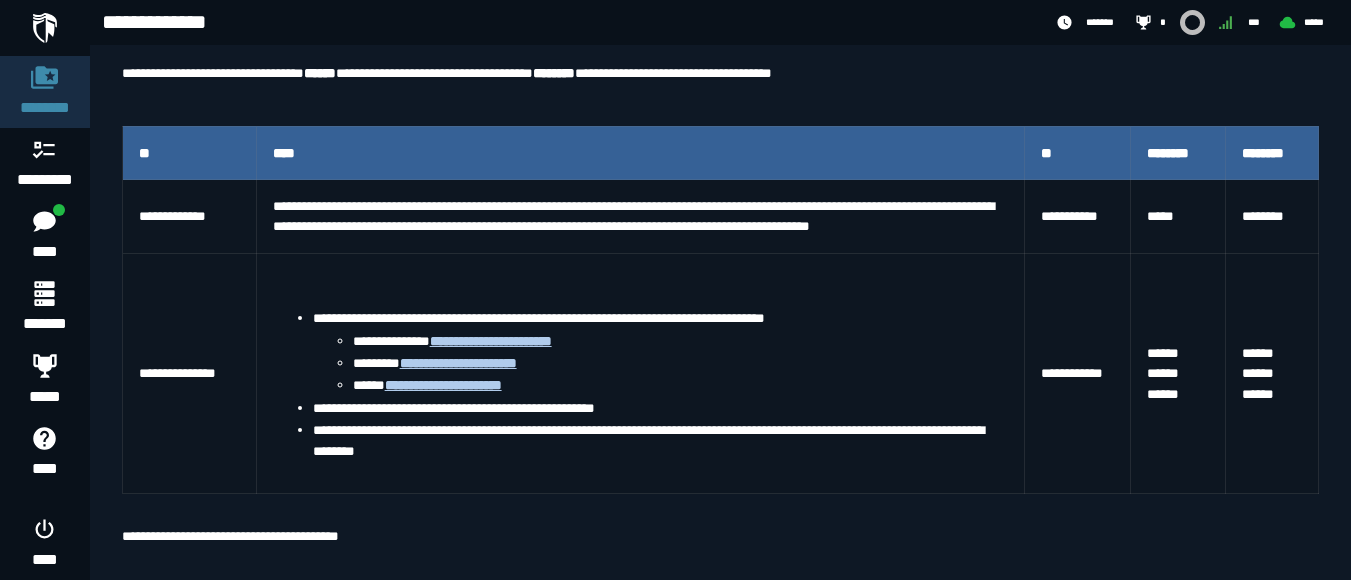 scroll, scrollTop: 360, scrollLeft: 0, axis: vertical 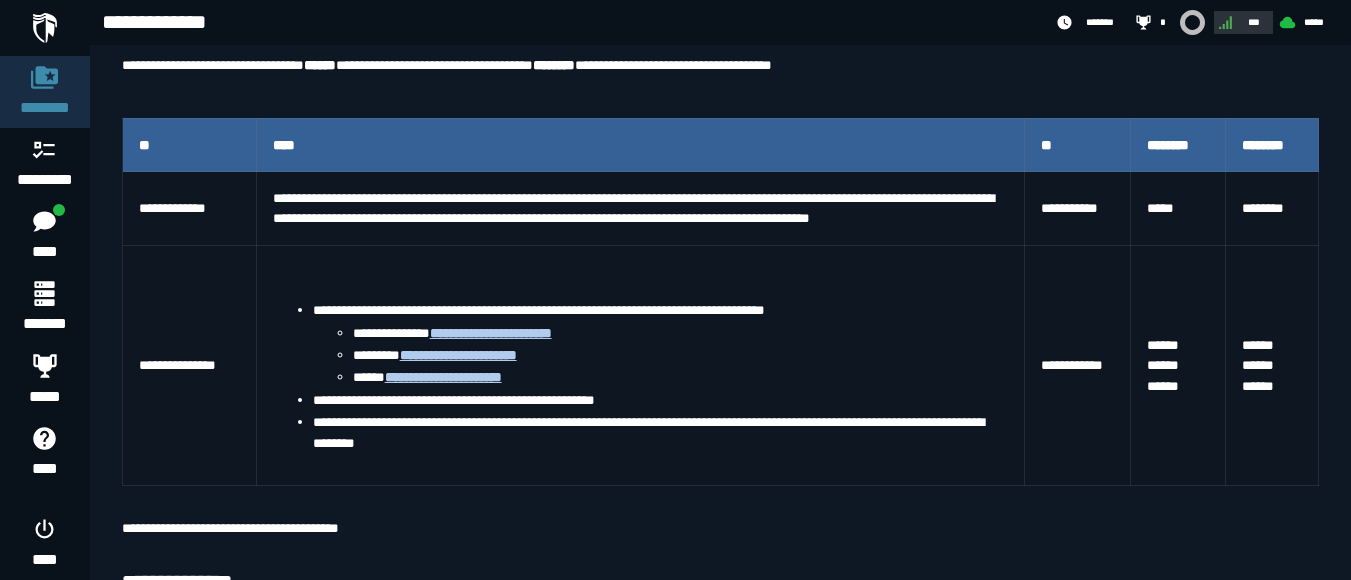 click on "***" at bounding box center (1254, 22) 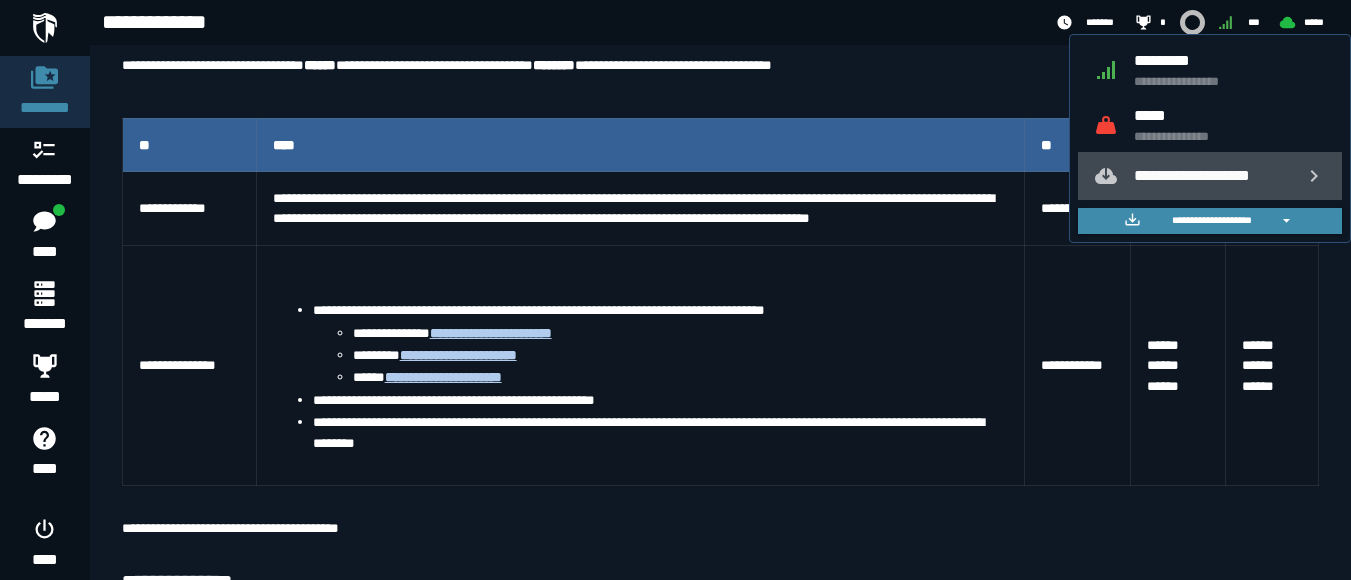 click on "**********" 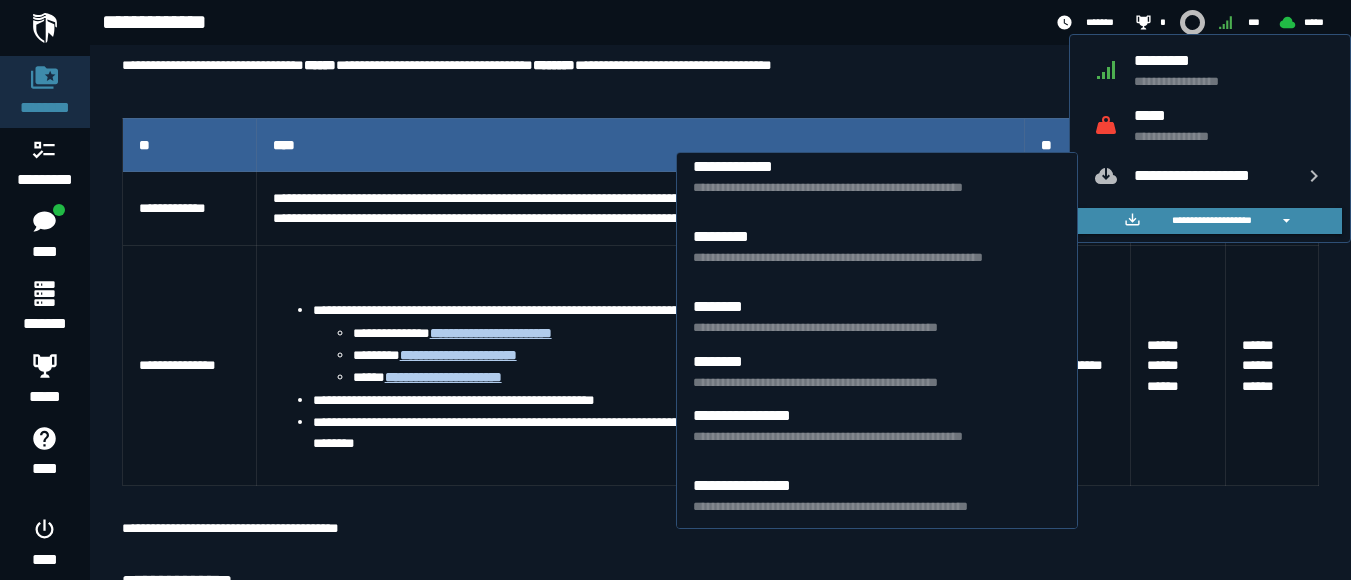 scroll, scrollTop: 0, scrollLeft: 0, axis: both 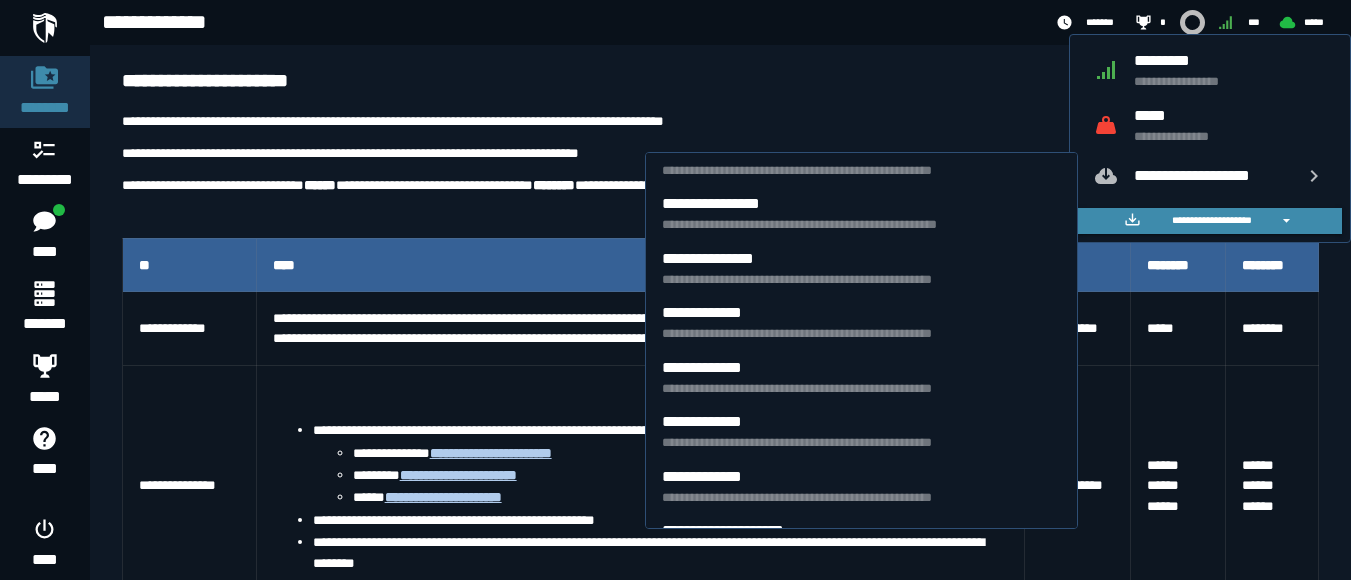 click on "**********" at bounding box center (720, 792) 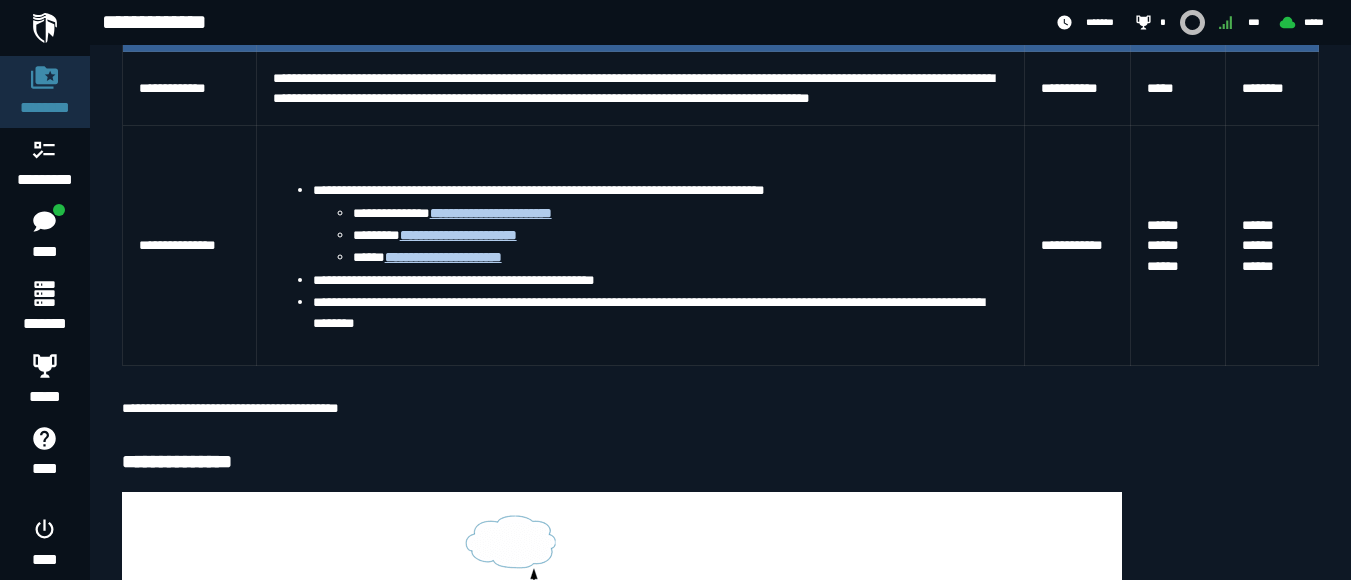 scroll, scrollTop: 600, scrollLeft: 0, axis: vertical 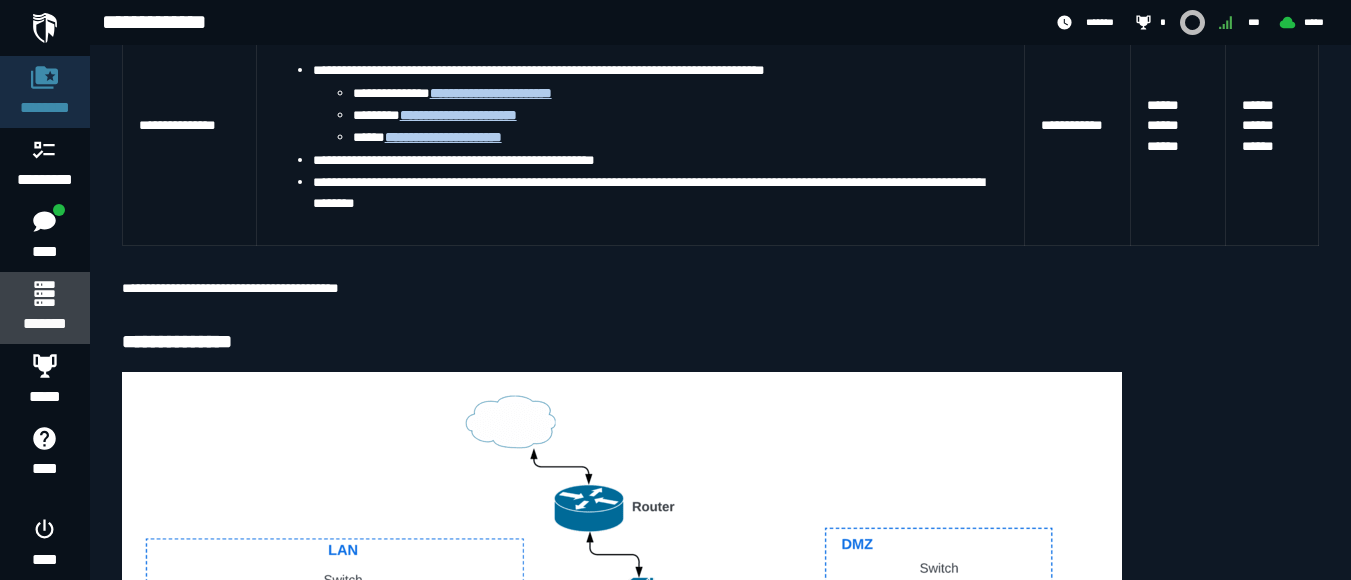 click on "*******" at bounding box center [44, 324] 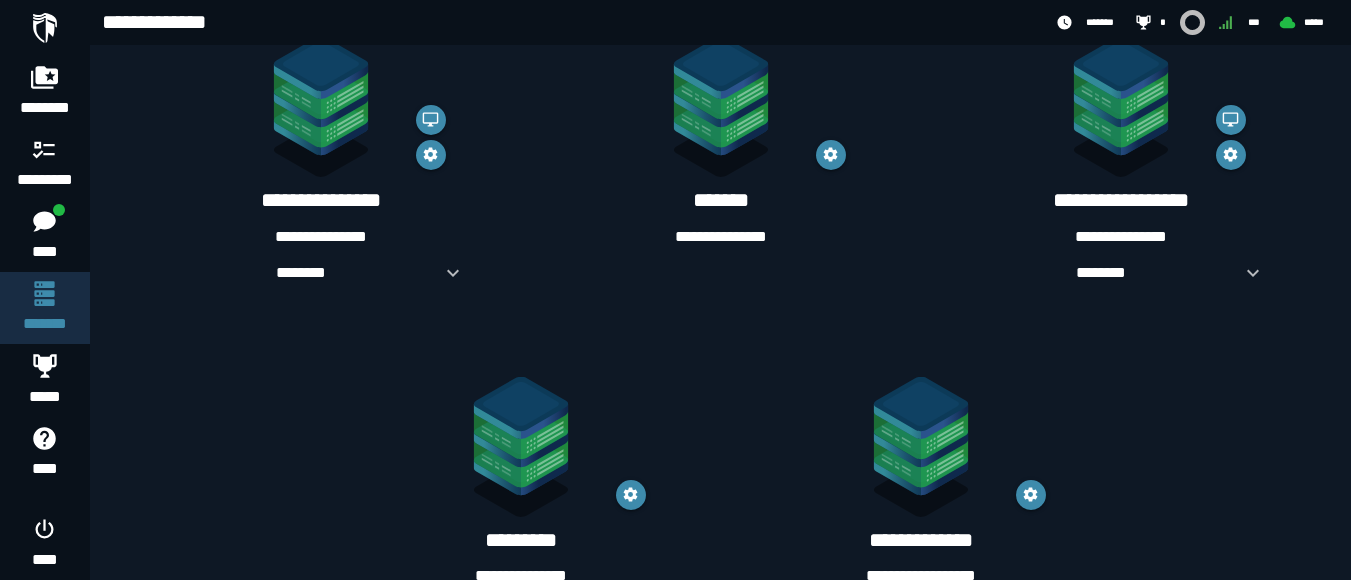scroll, scrollTop: 459, scrollLeft: 0, axis: vertical 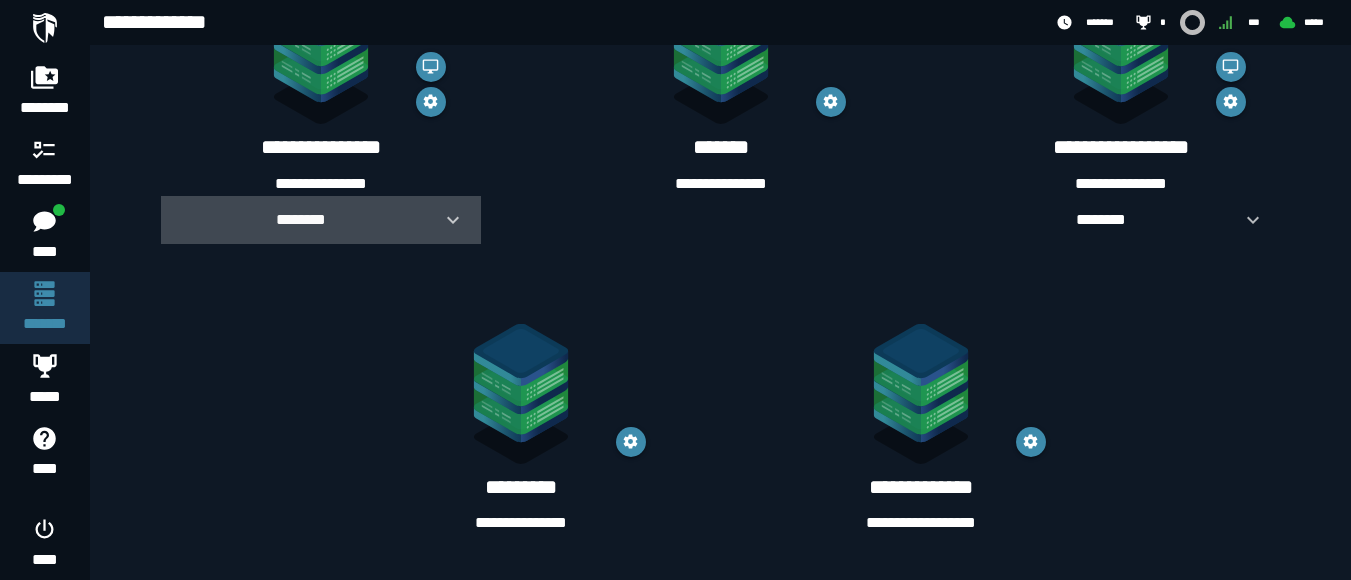 click 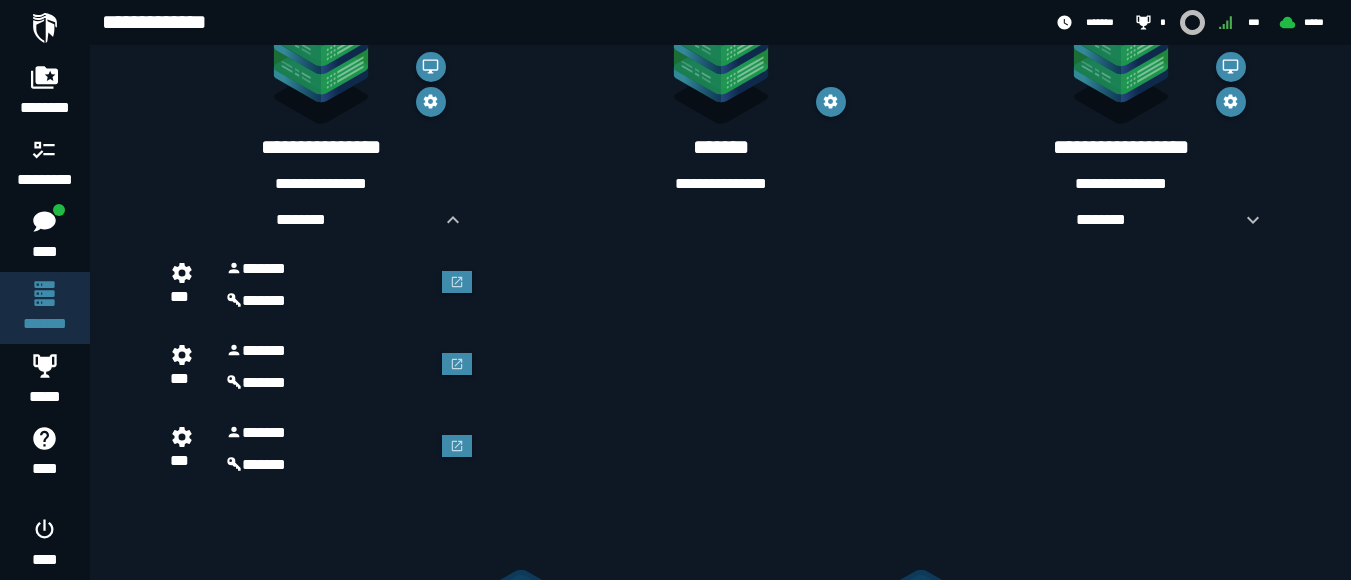 click on "**********" at bounding box center [721, 184] 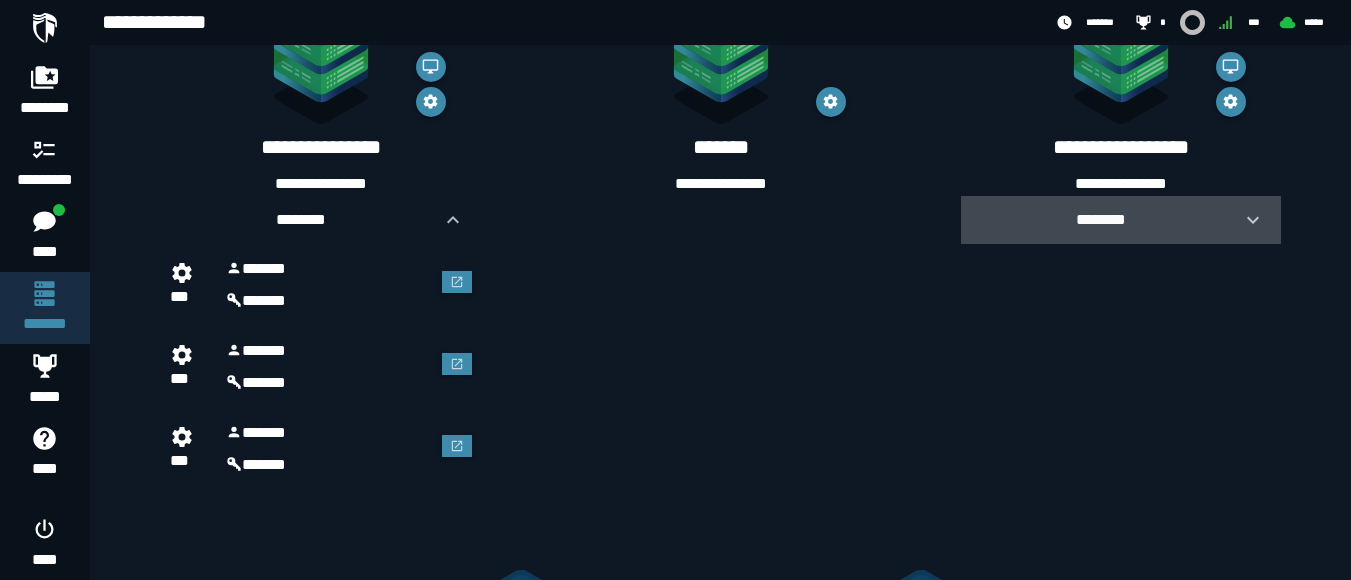 click at bounding box center [1245, 220] 